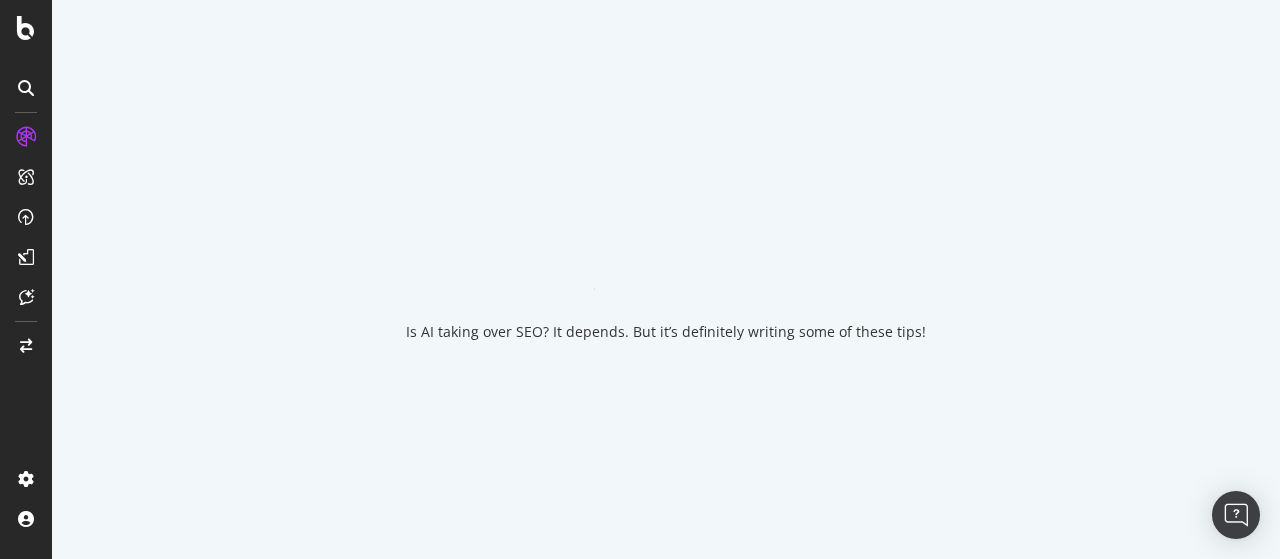 scroll, scrollTop: 0, scrollLeft: 0, axis: both 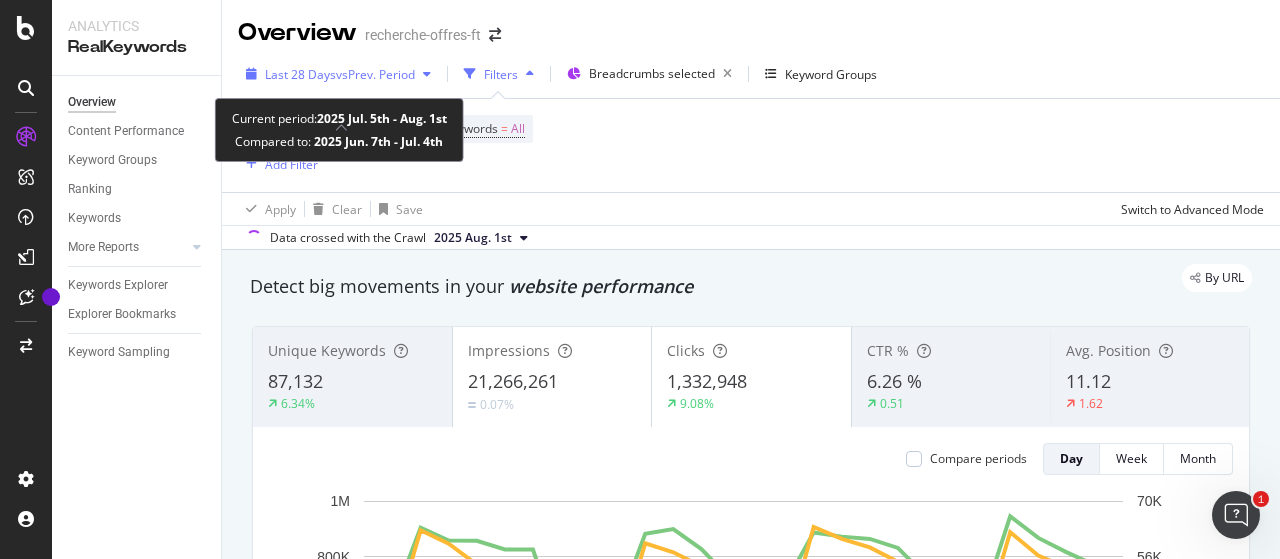 click on "vs  Prev. Period" at bounding box center [375, 74] 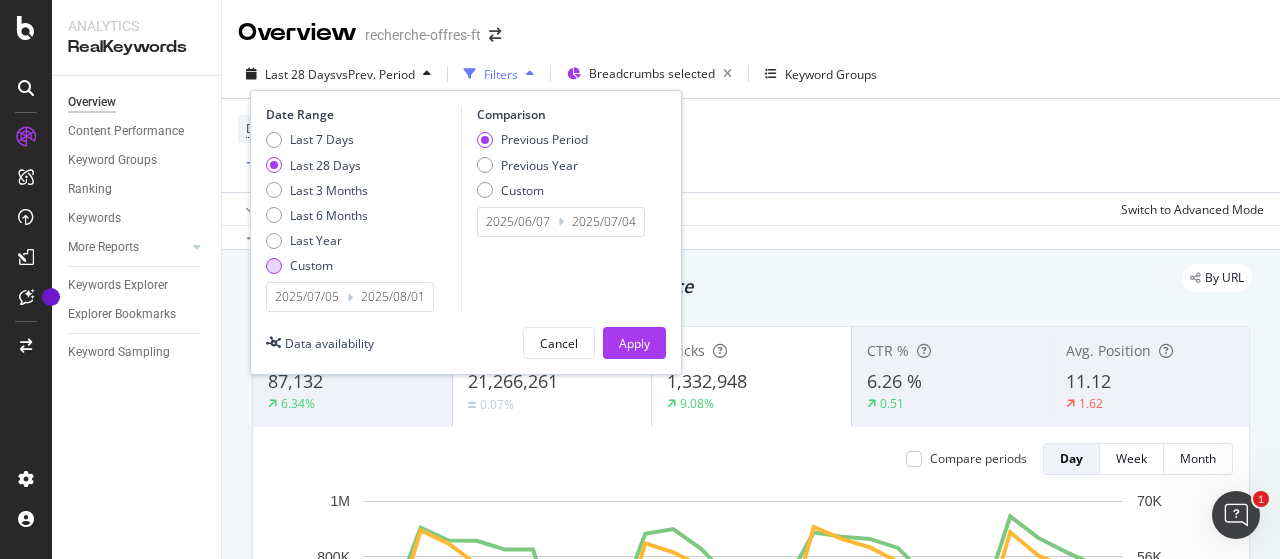 click at bounding box center (274, 266) 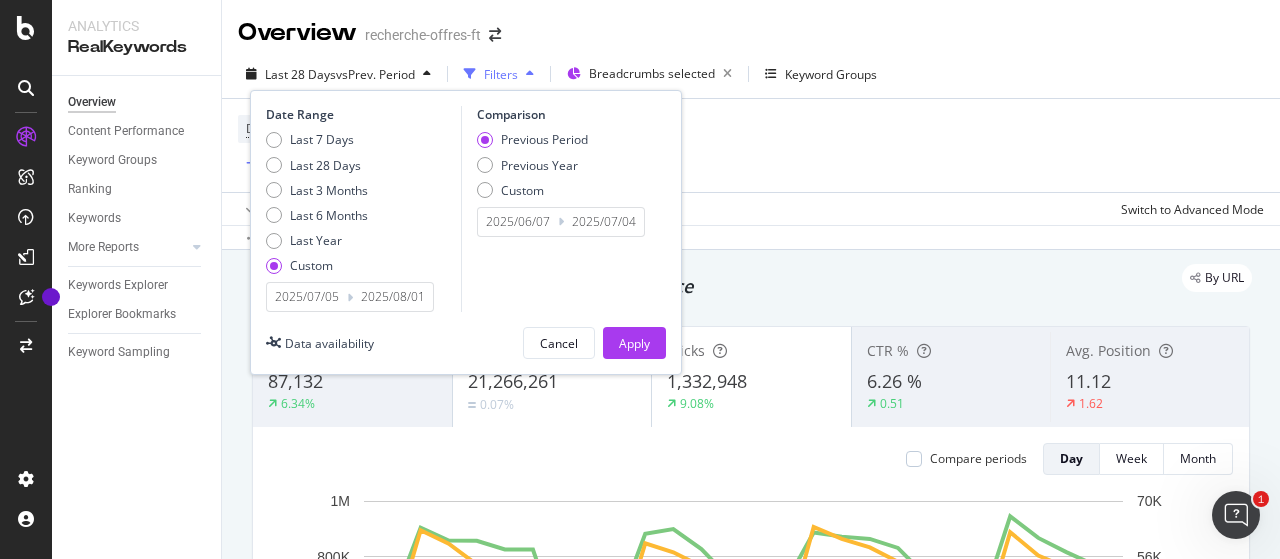click on "2025/07/05" at bounding box center (307, 297) 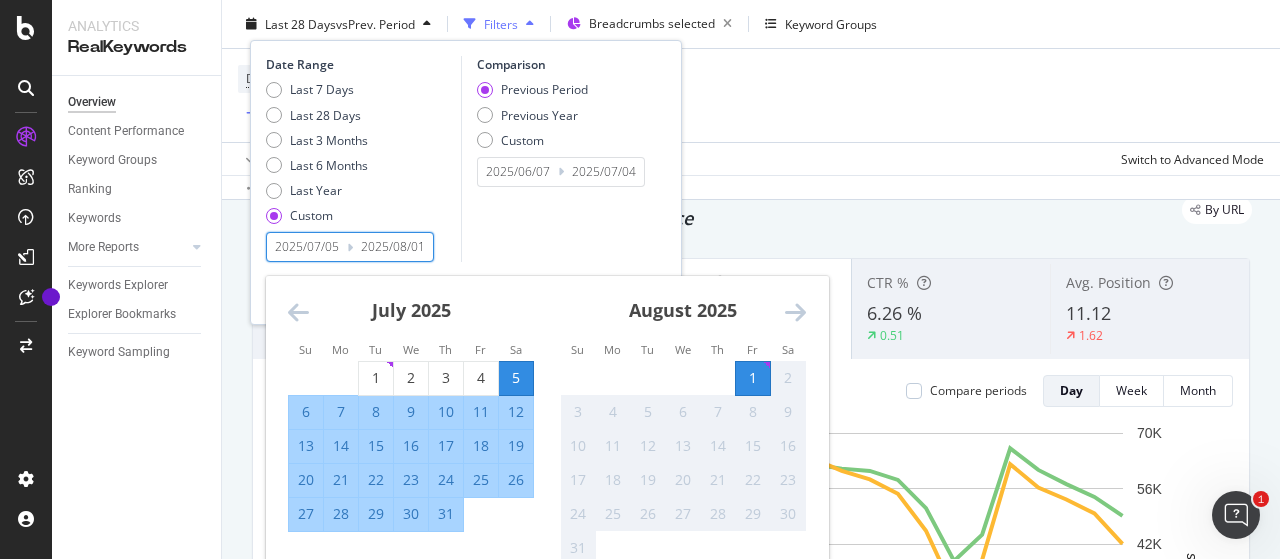 scroll, scrollTop: 100, scrollLeft: 0, axis: vertical 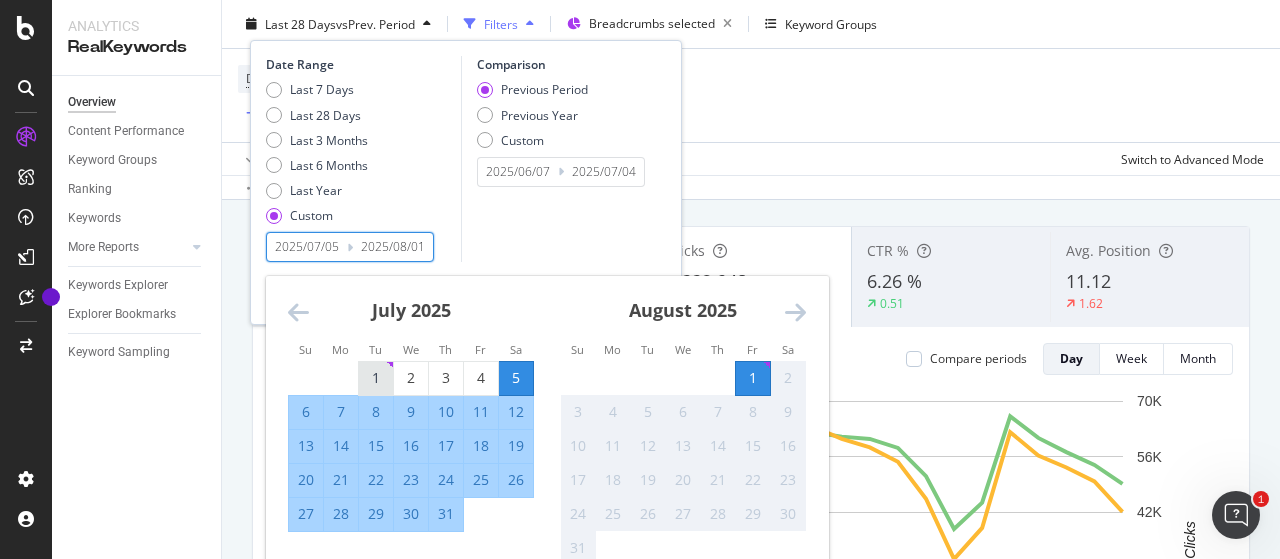 click on "1" at bounding box center [376, 378] 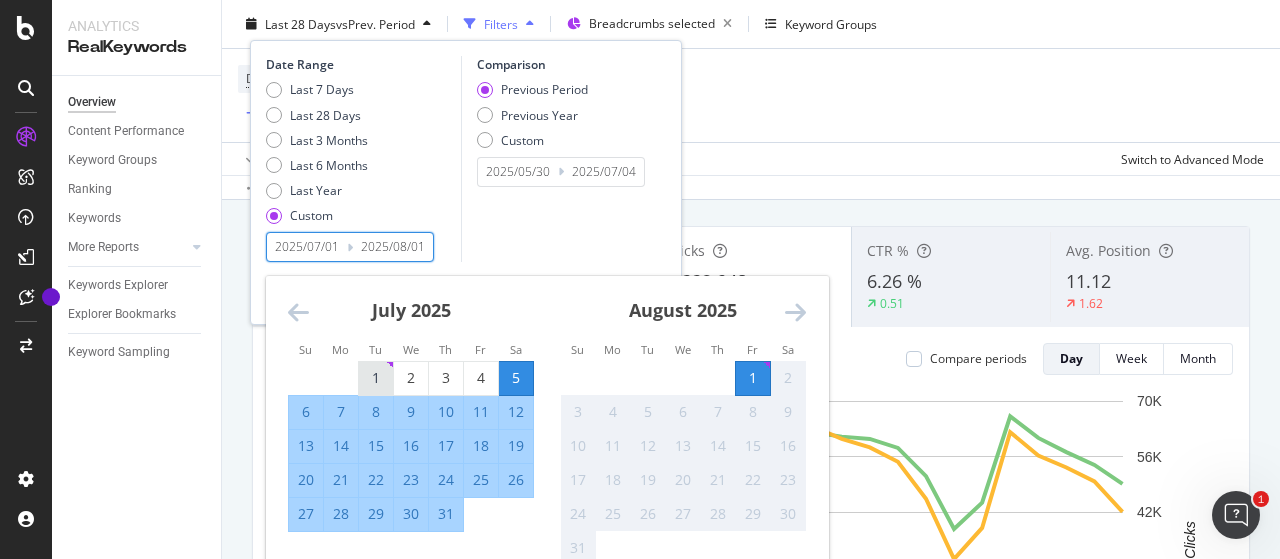 type on "2025/06/30" 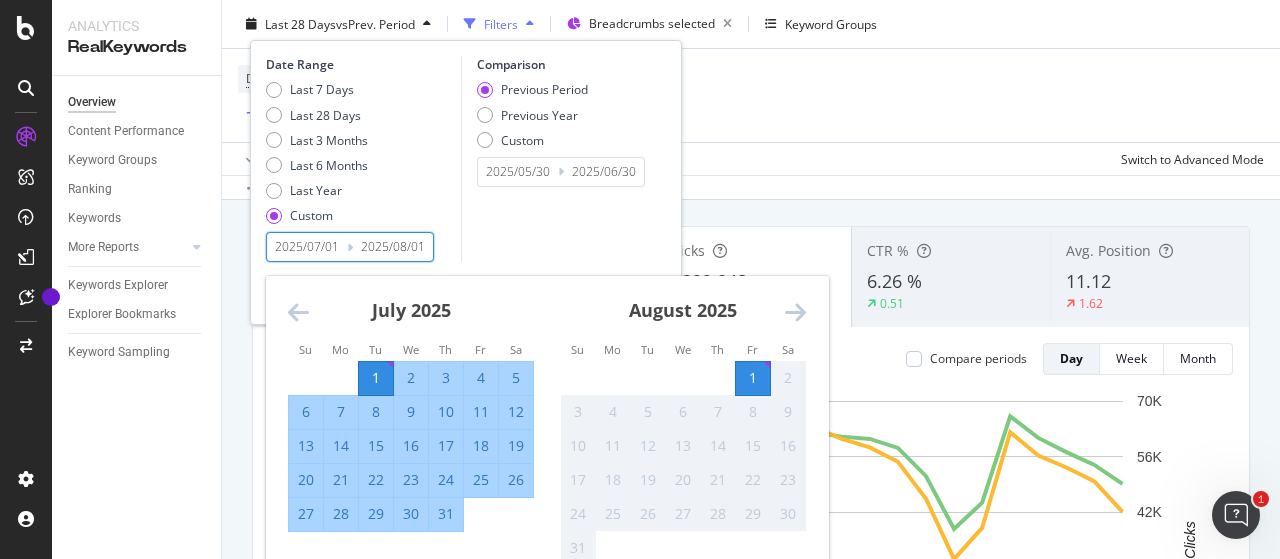 click on "2025/08/01" at bounding box center (393, 247) 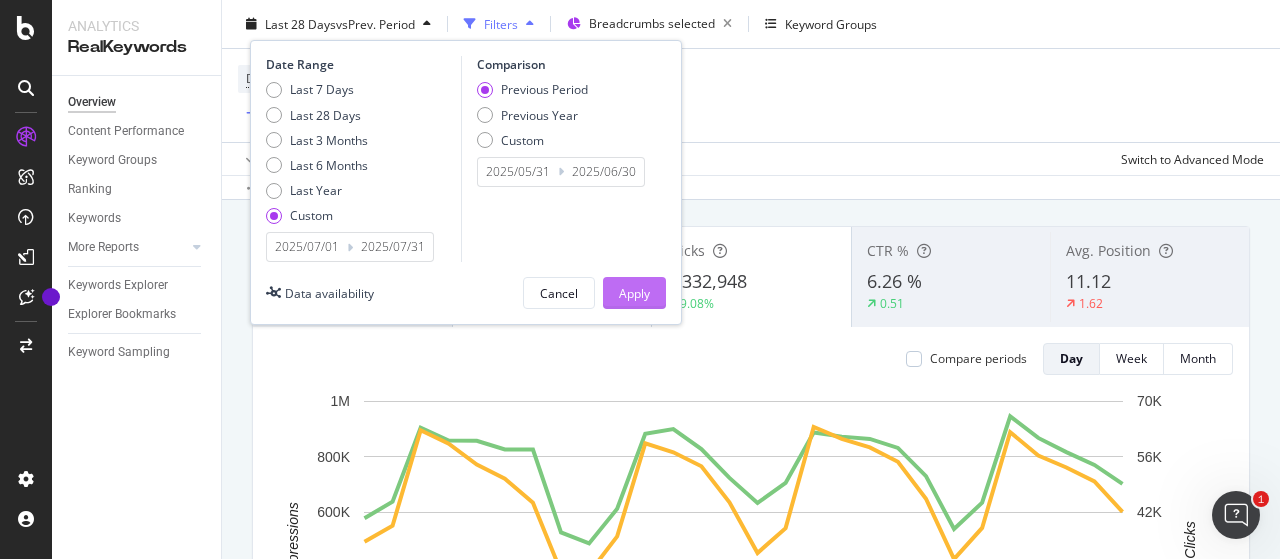 click on "Apply" at bounding box center [634, 292] 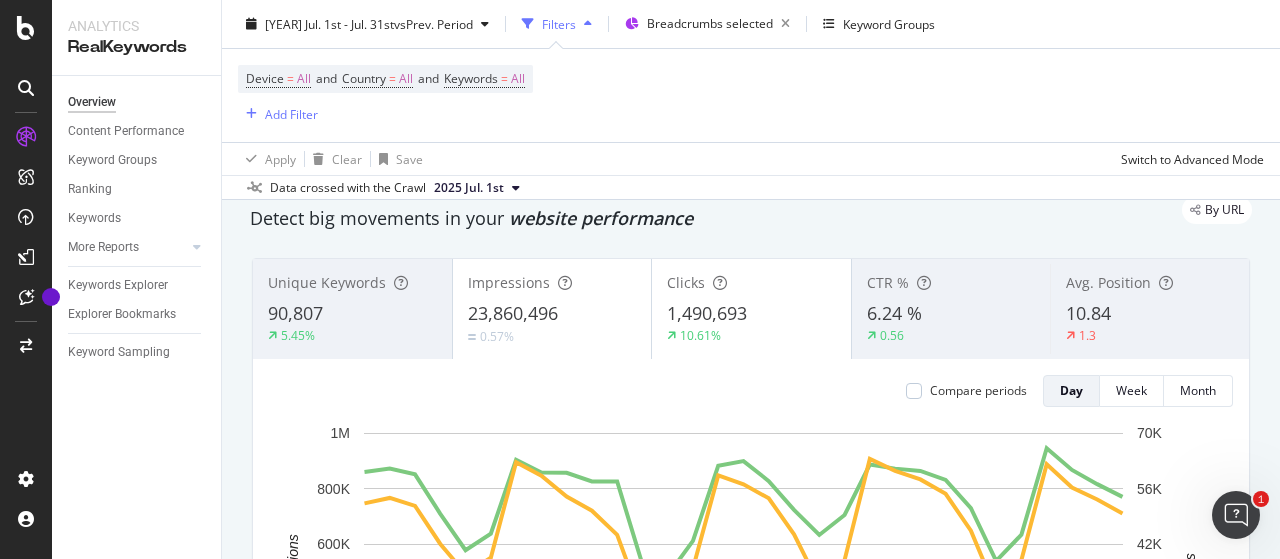 scroll, scrollTop: 100, scrollLeft: 0, axis: vertical 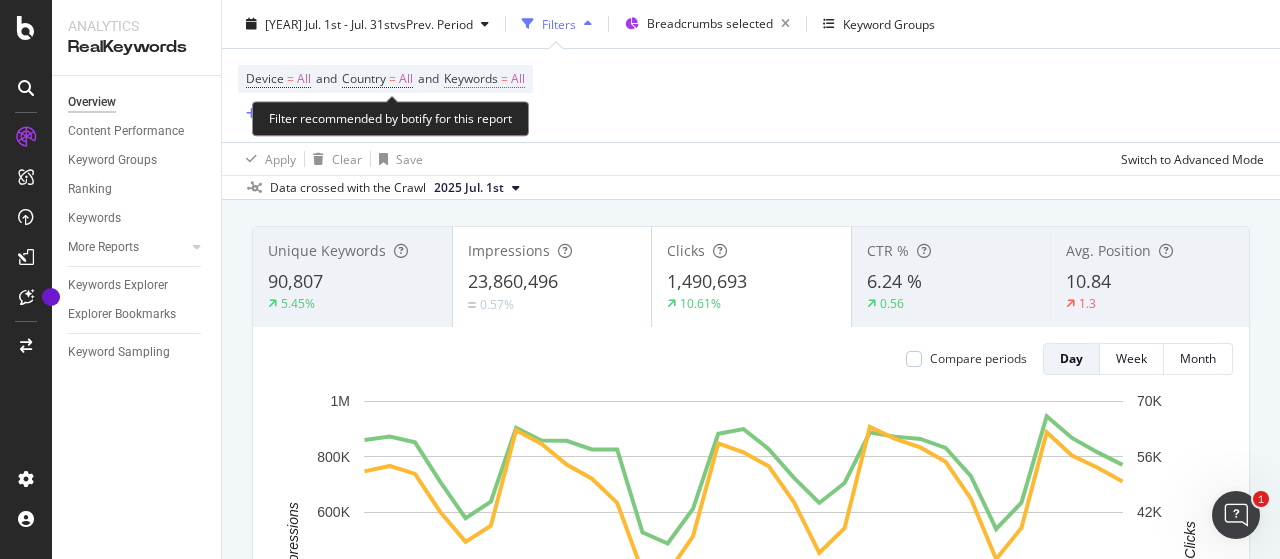 click on "Keywords" at bounding box center (471, 78) 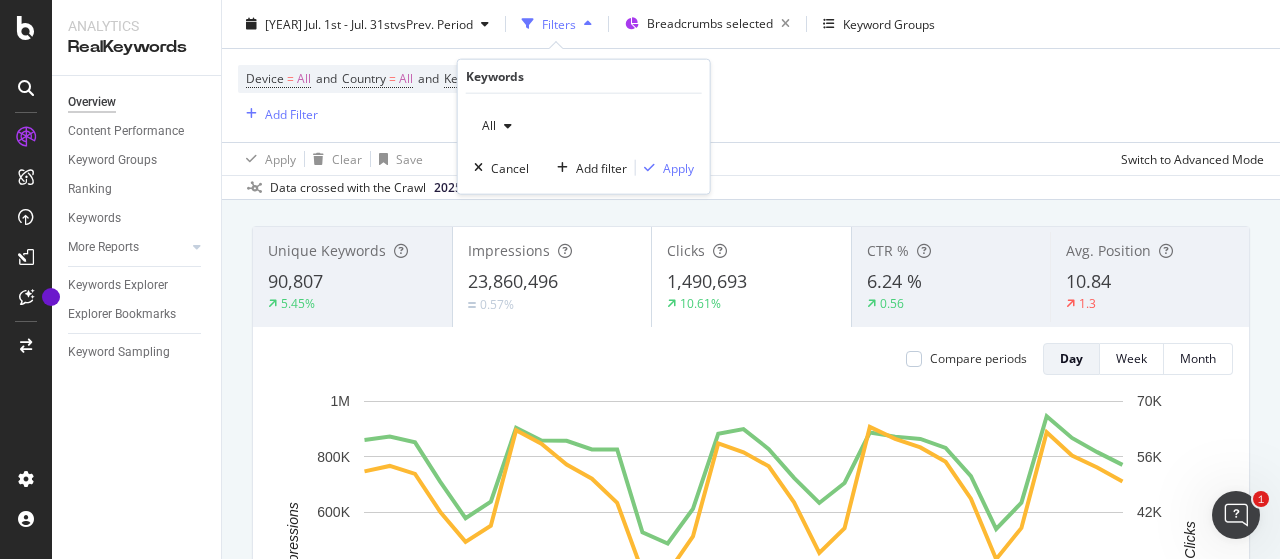 click on "All" at bounding box center (485, 125) 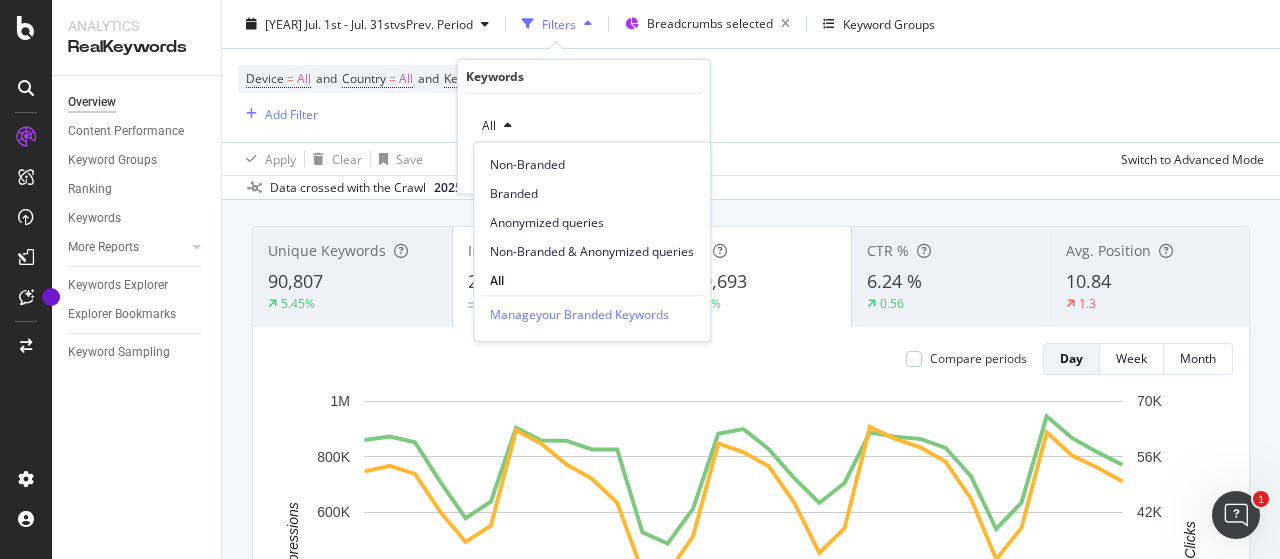 click on "Device   =     All  and  Country   =     All  and  Keywords   =     All Add Filter" at bounding box center (751, 95) 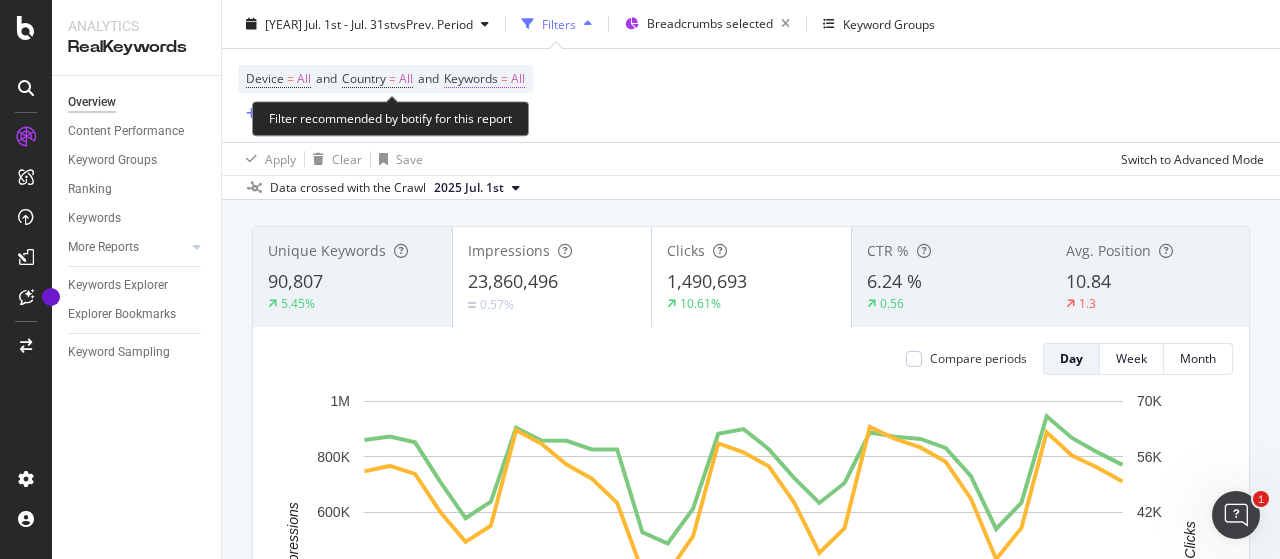 click on "=" at bounding box center (504, 78) 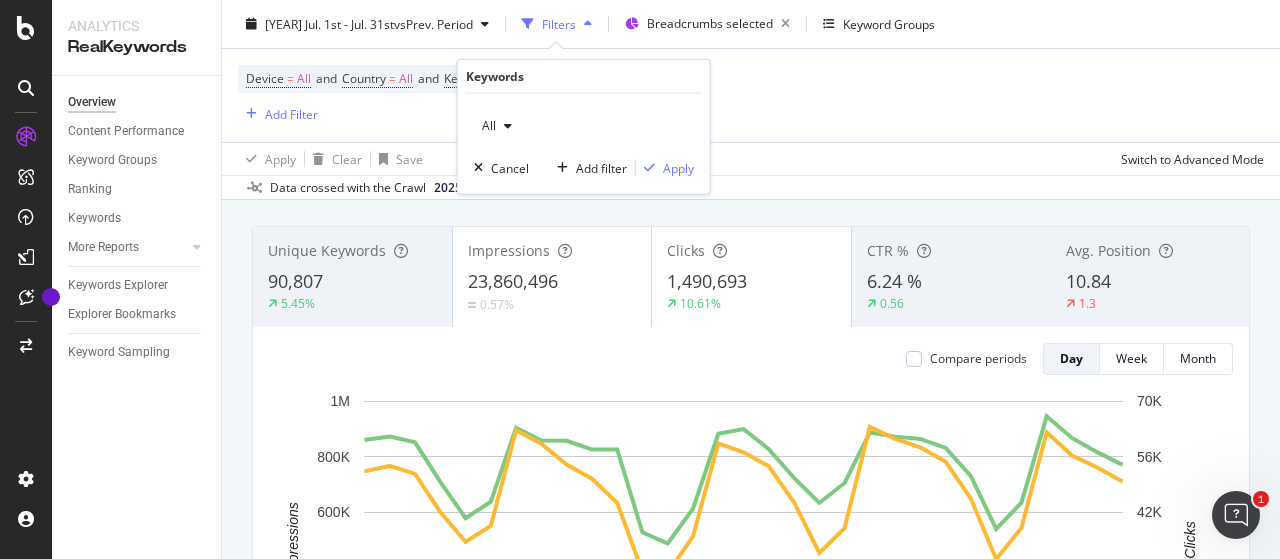 click on "All" at bounding box center (485, 125) 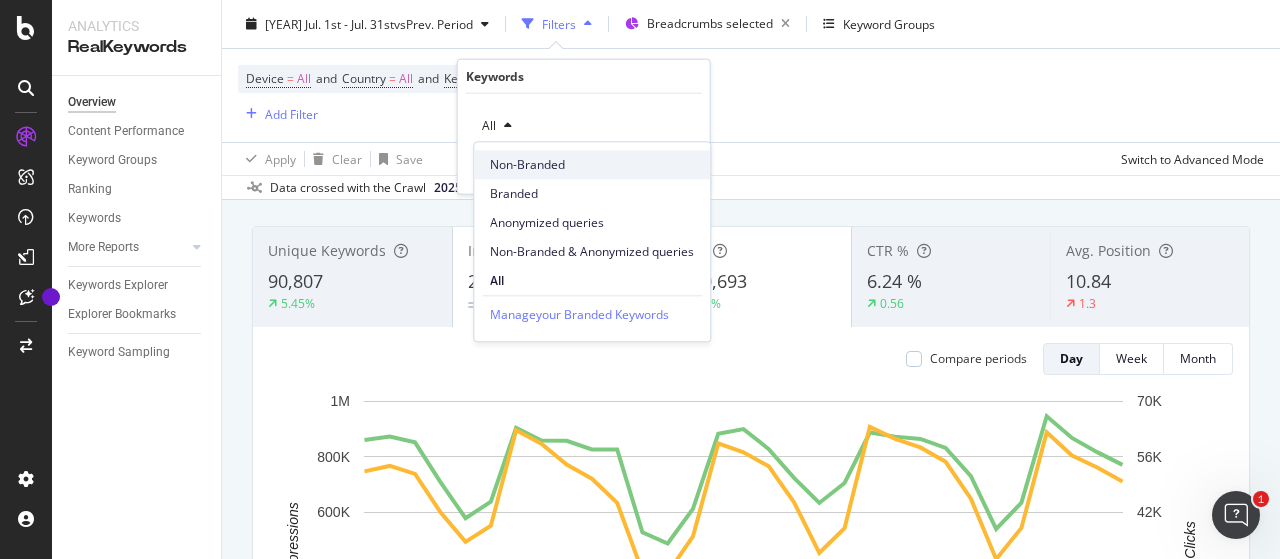 click on "Non-Branded" at bounding box center [592, 165] 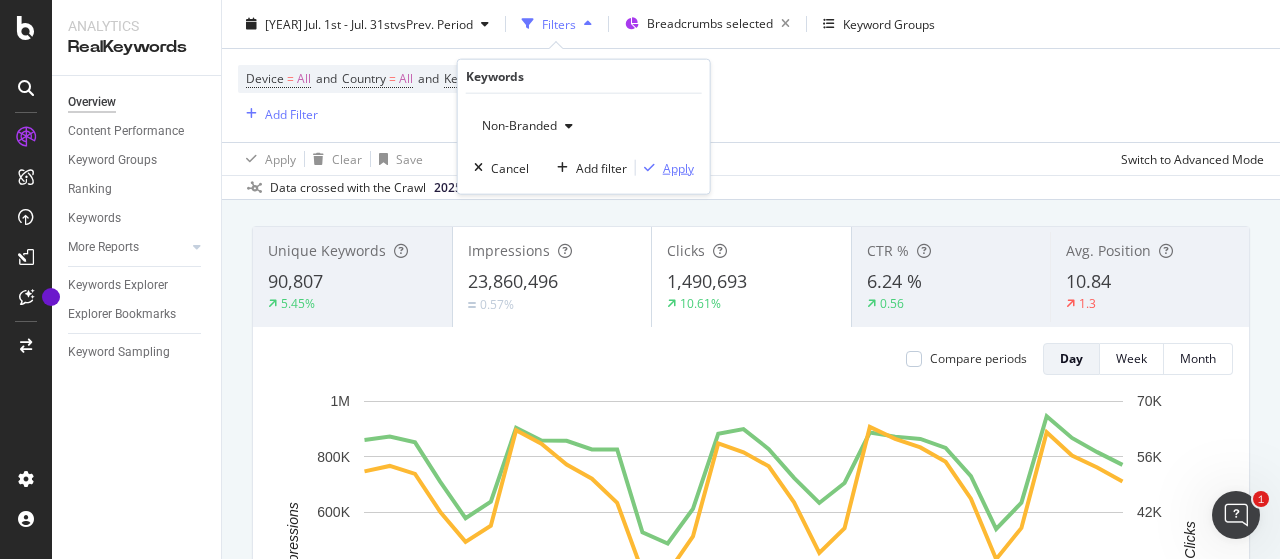click on "Apply" at bounding box center (678, 167) 